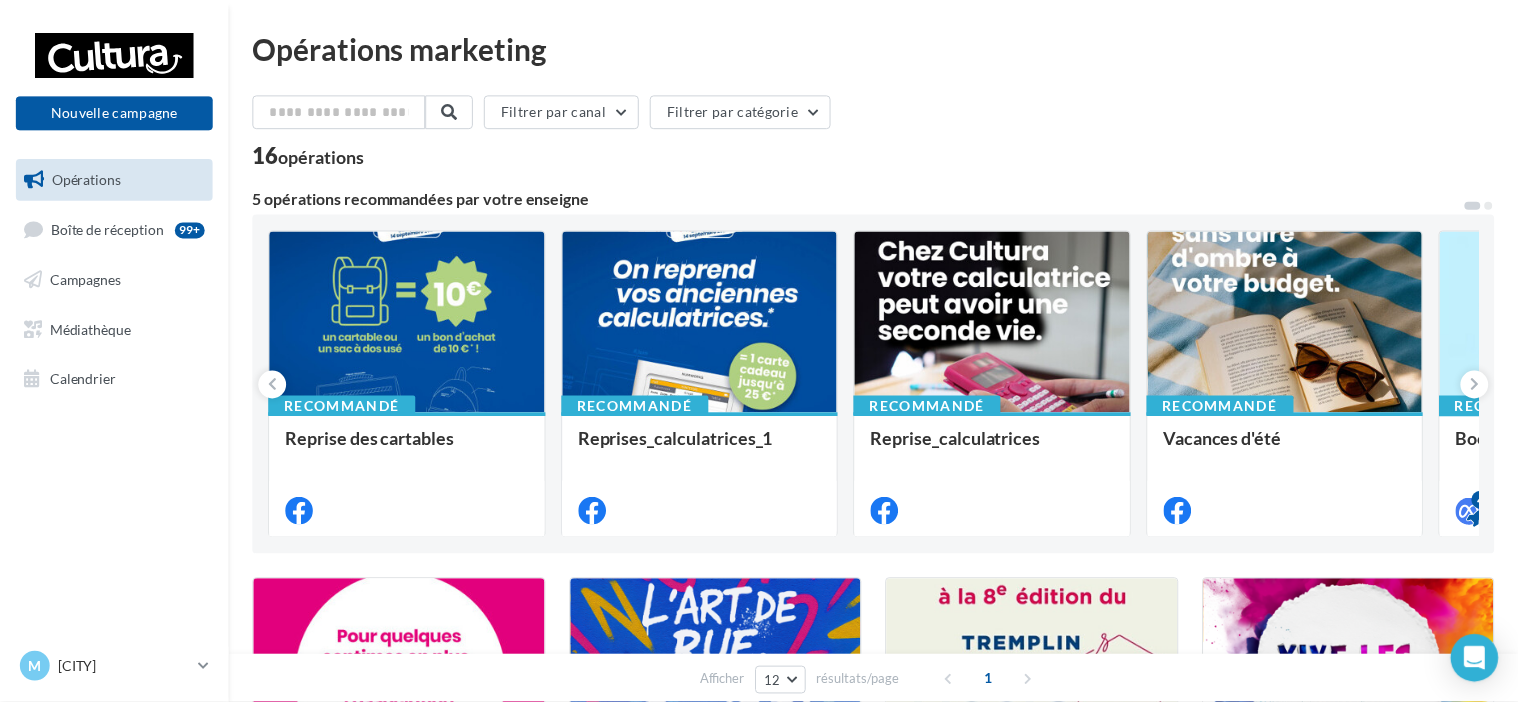scroll, scrollTop: 0, scrollLeft: 0, axis: both 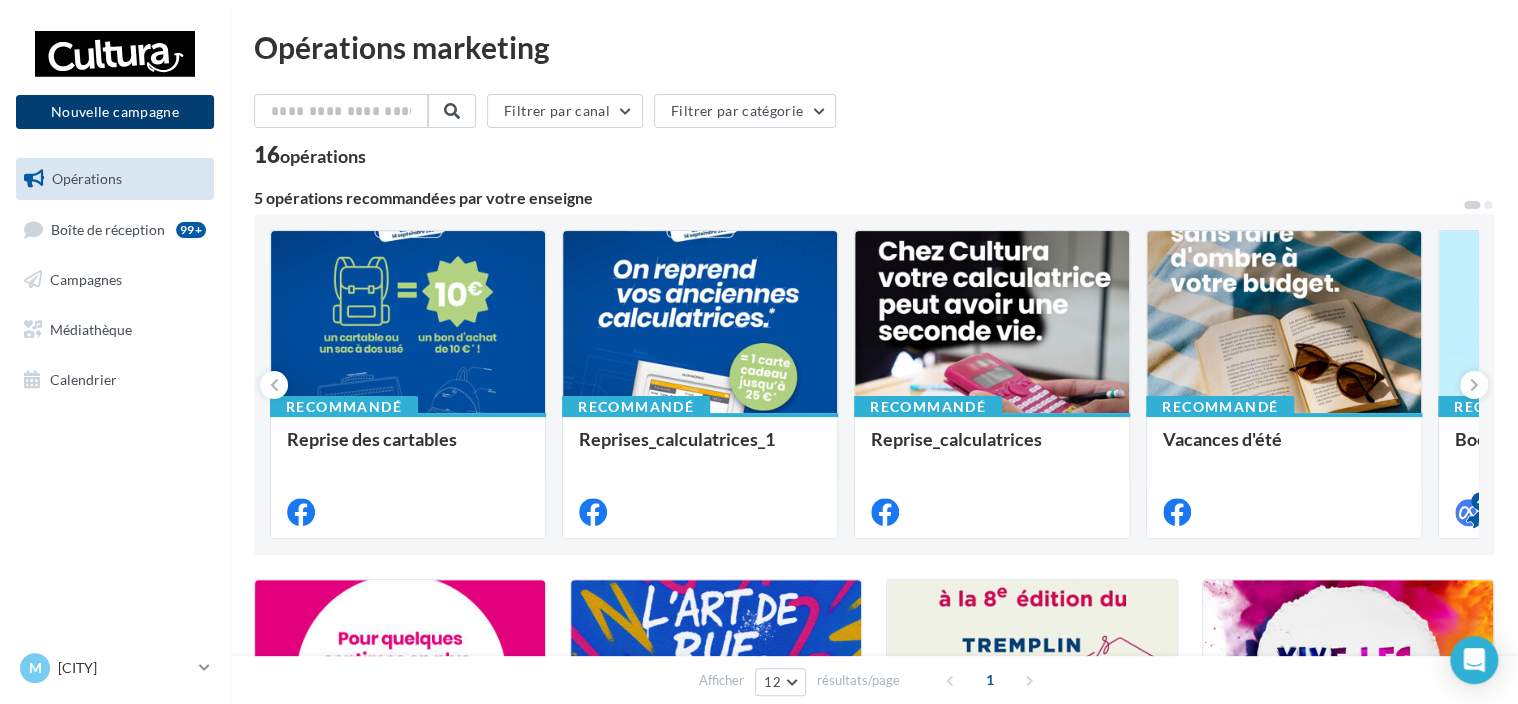 click on "Nouvelle campagne" at bounding box center (115, 112) 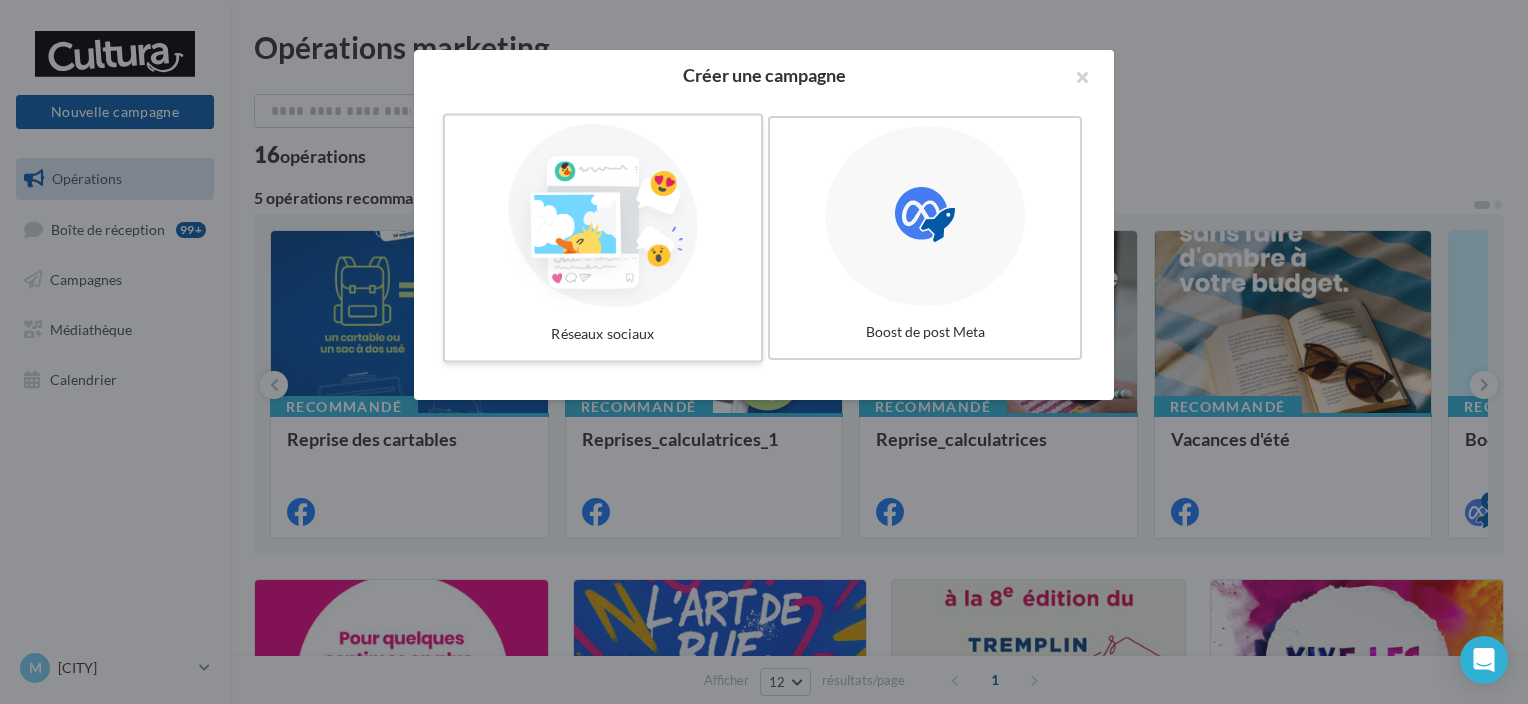click at bounding box center [603, 216] 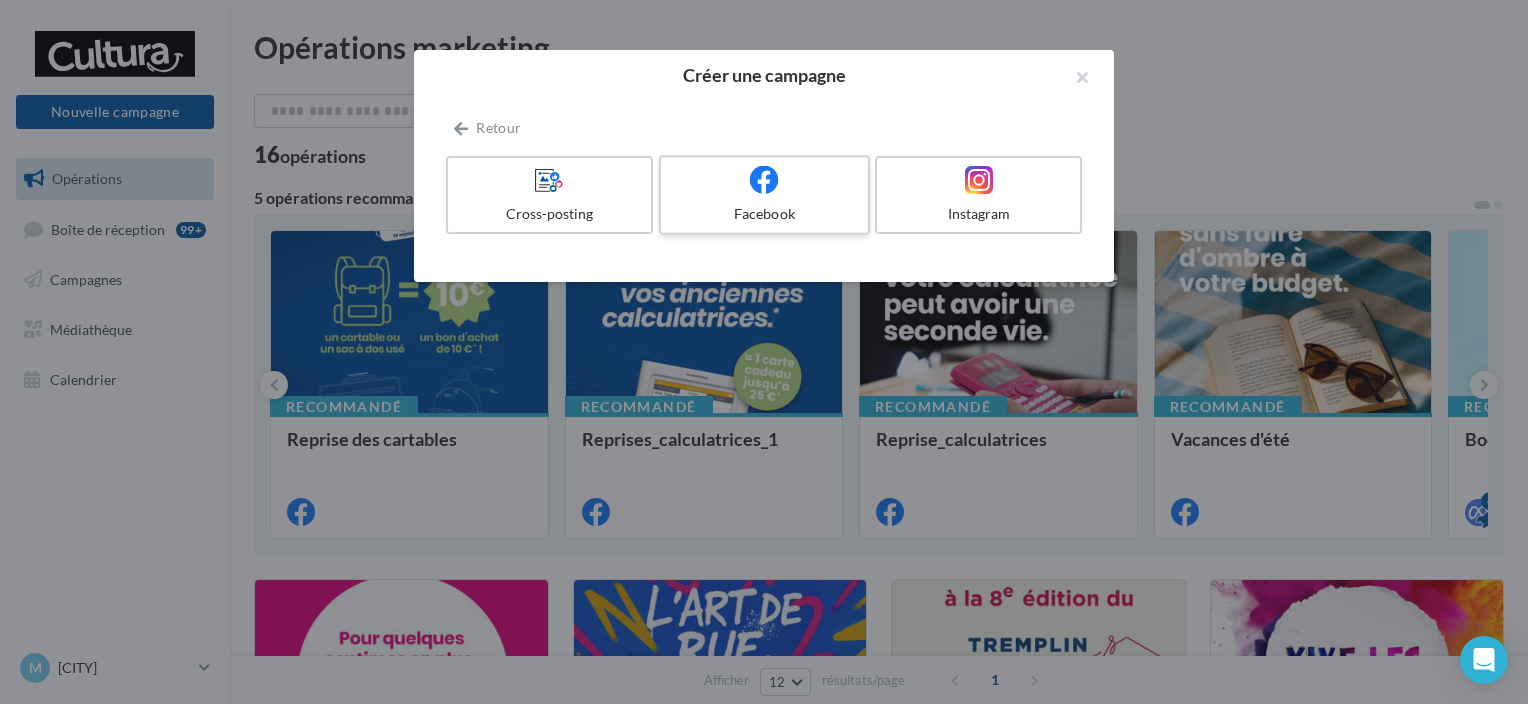 click at bounding box center (764, 179) 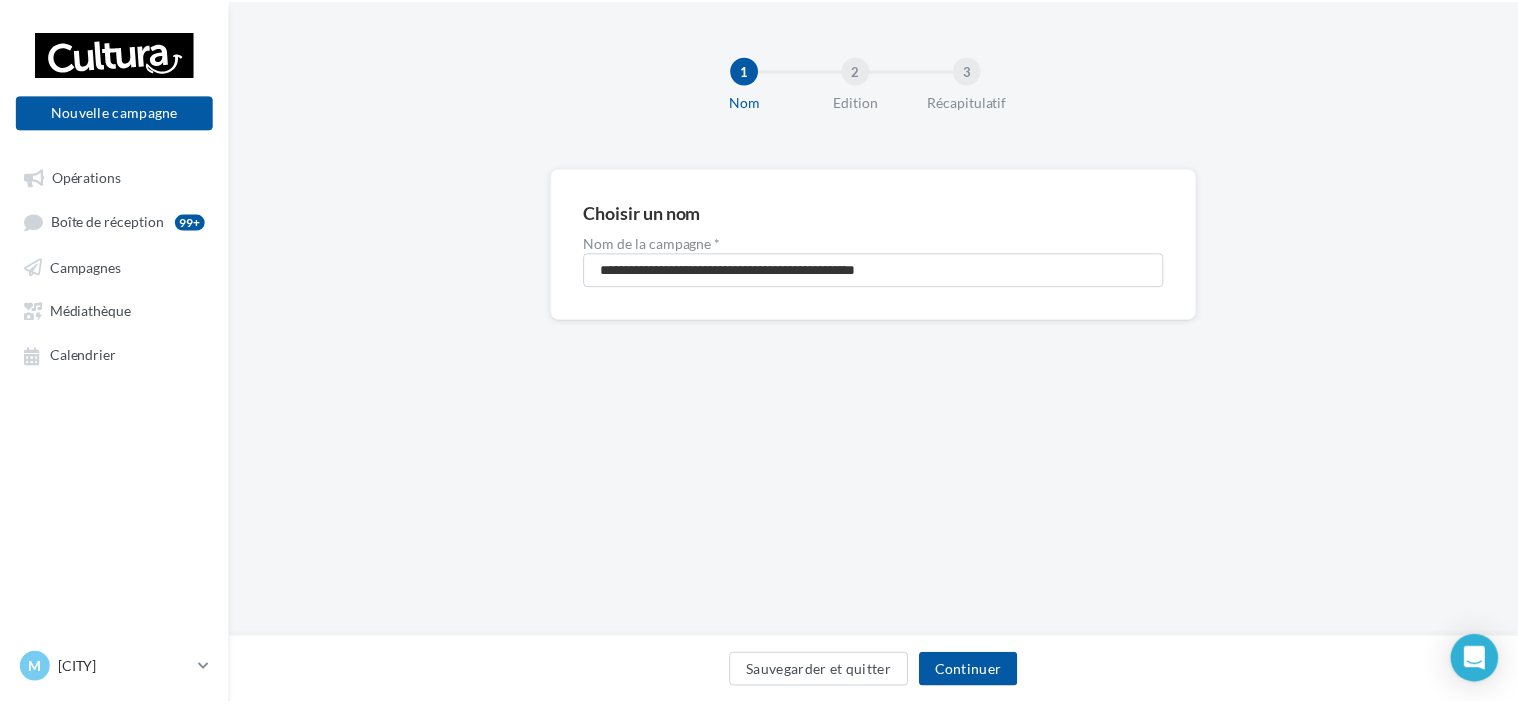 scroll, scrollTop: 0, scrollLeft: 0, axis: both 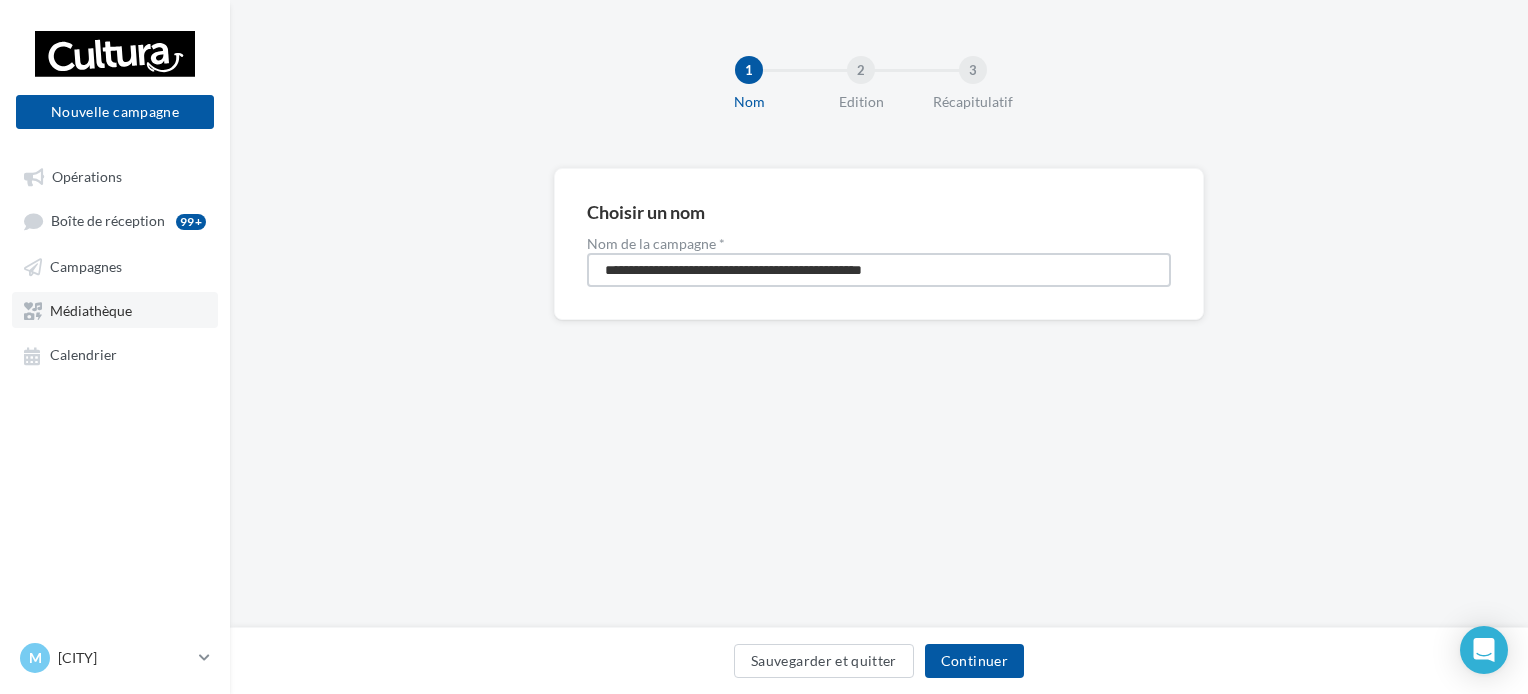drag, startPoint x: 974, startPoint y: 266, endPoint x: 181, endPoint y: 293, distance: 793.45953 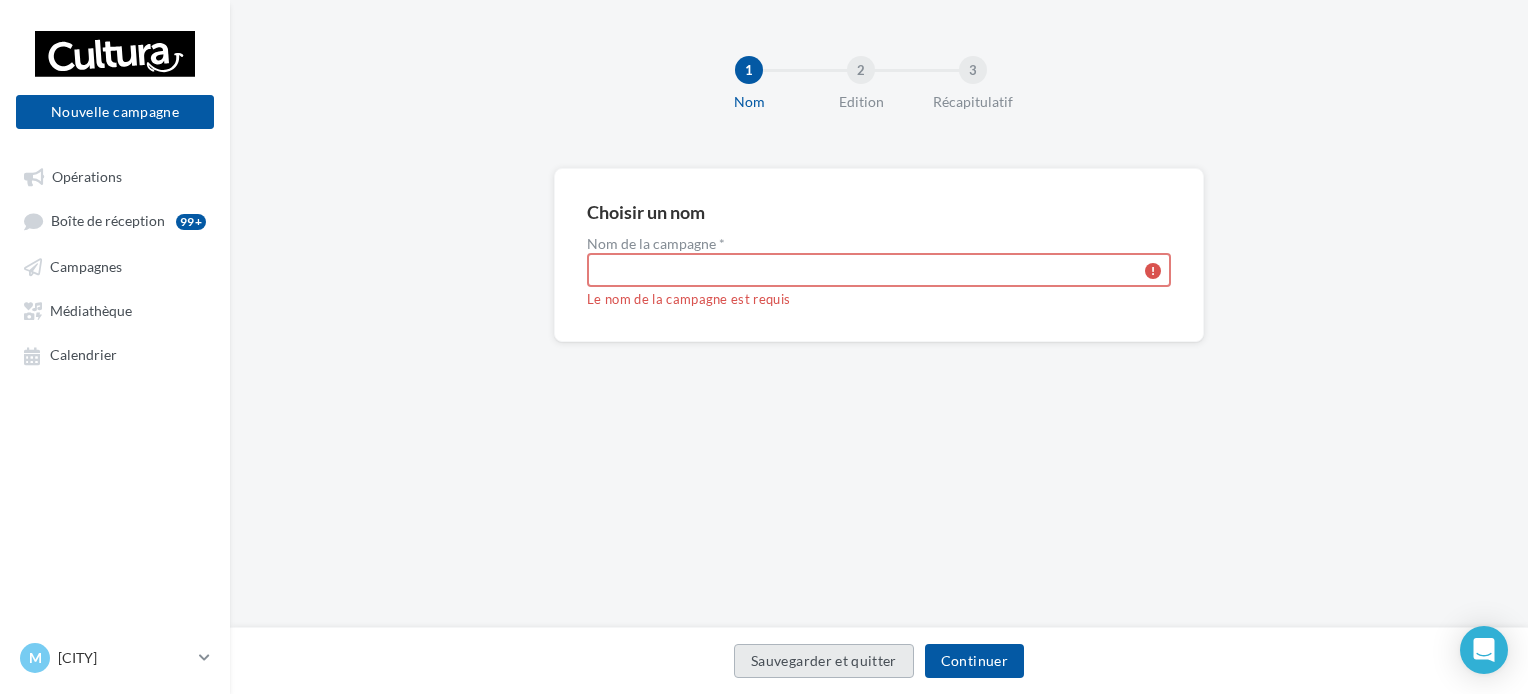 type 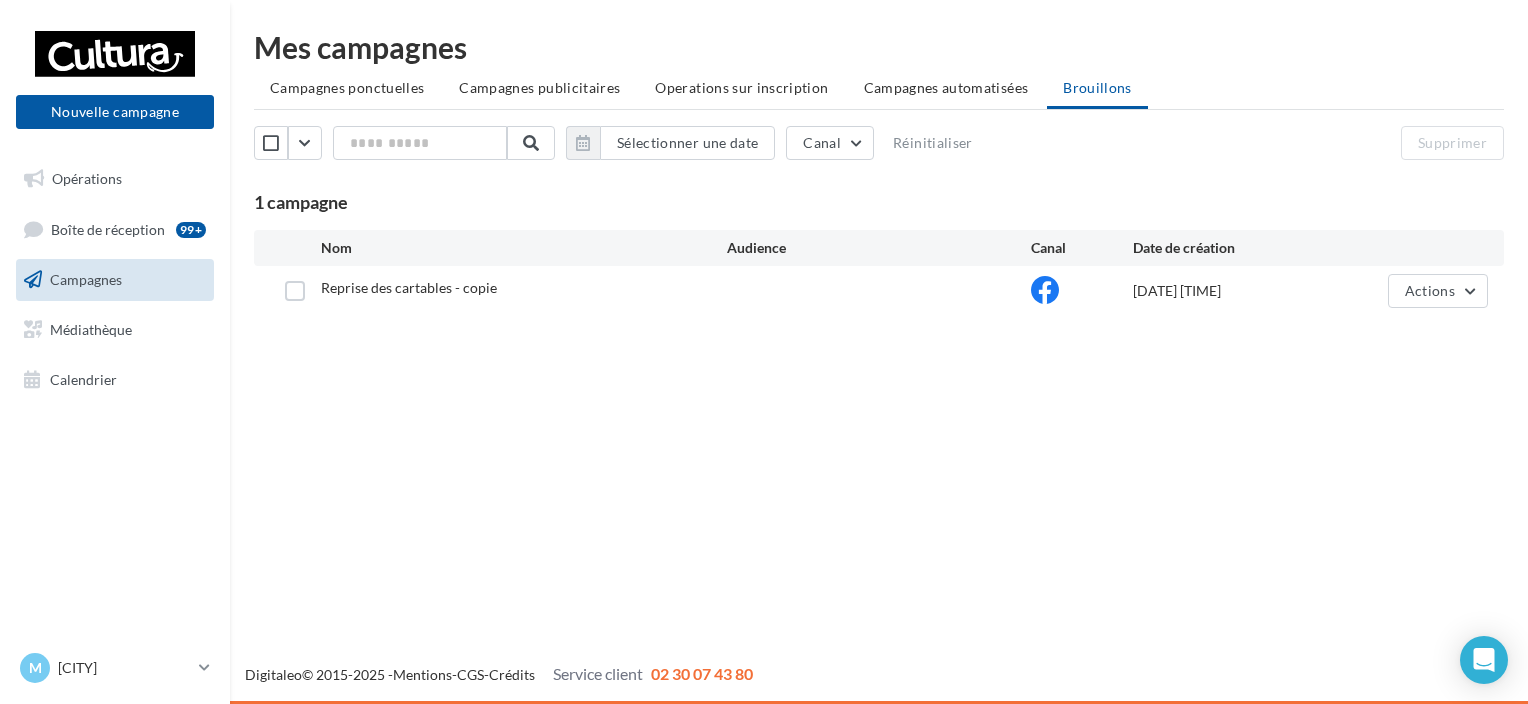 scroll, scrollTop: 0, scrollLeft: 0, axis: both 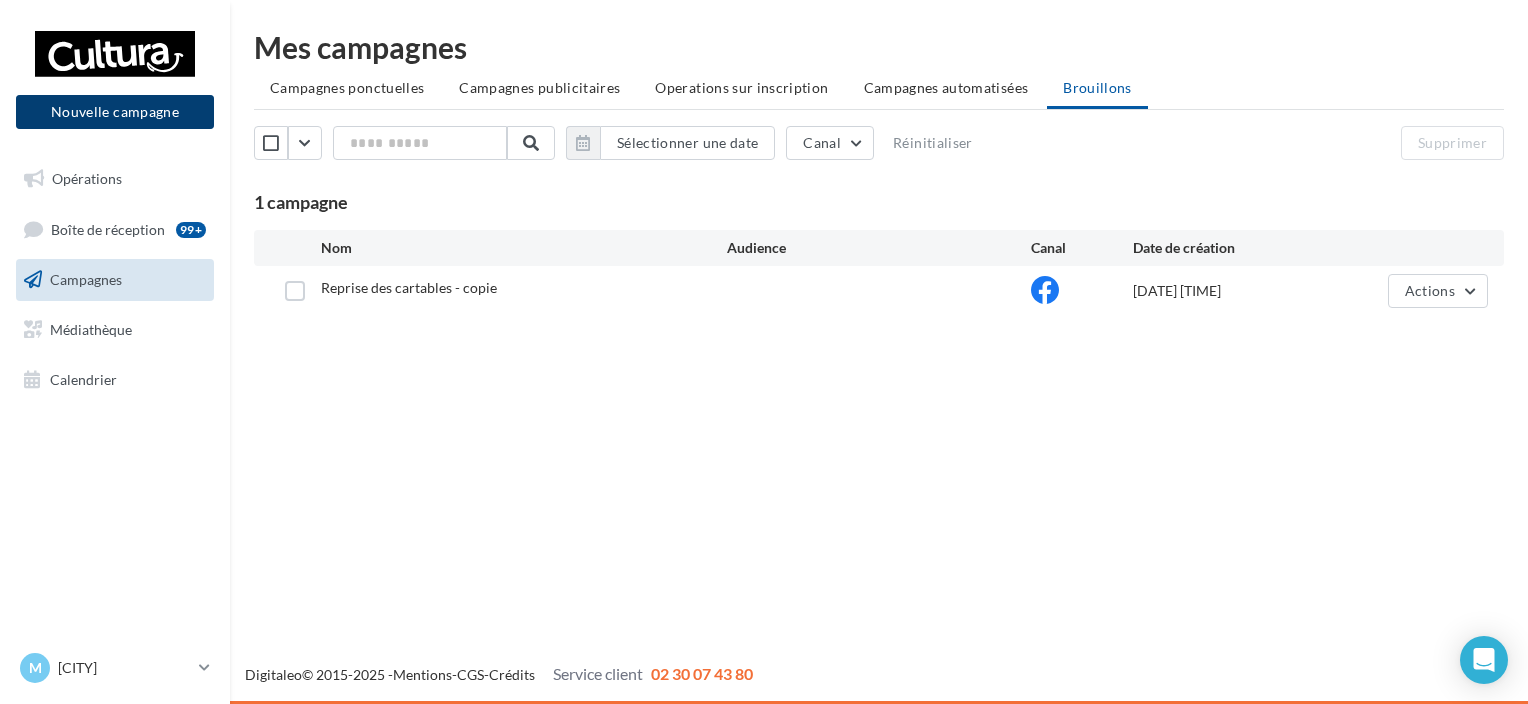click on "Nouvelle campagne" at bounding box center [115, 112] 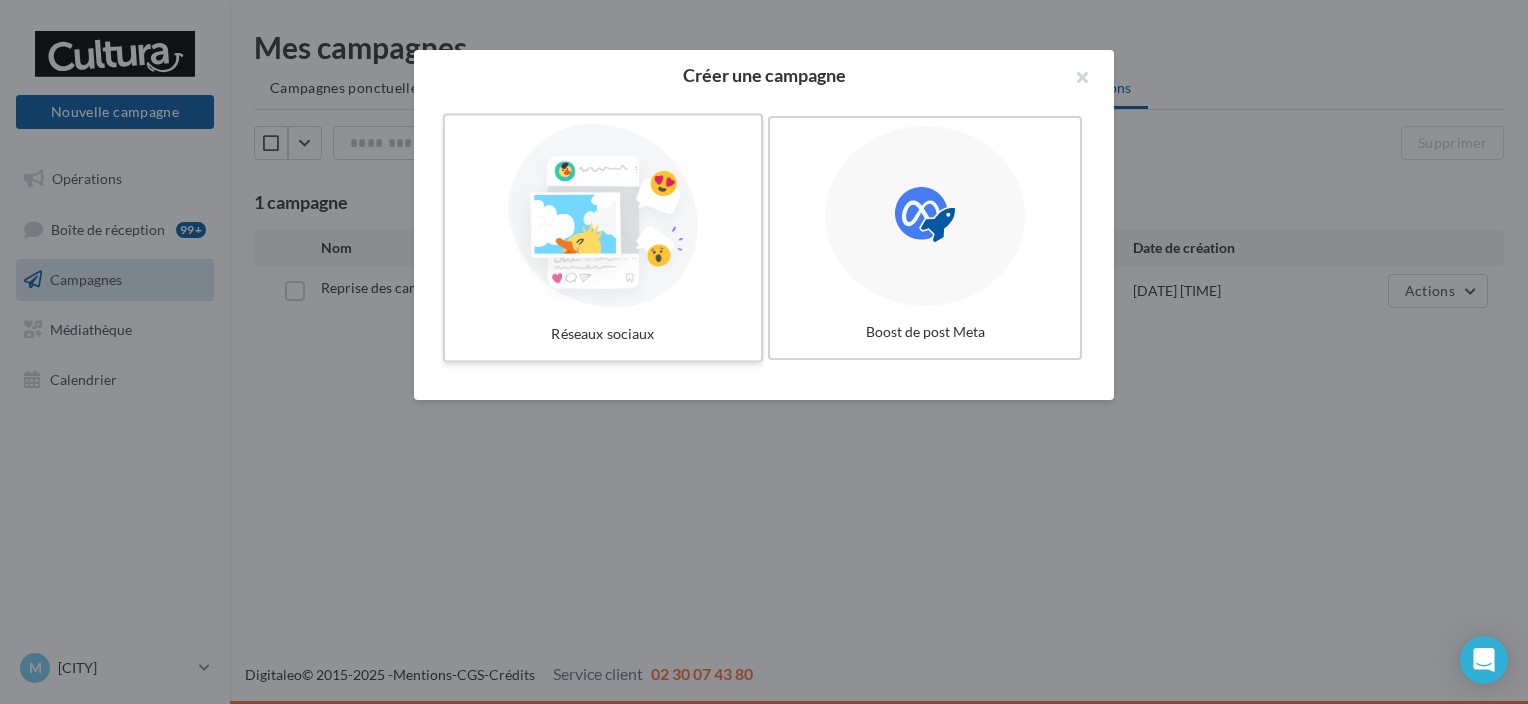 click at bounding box center [603, 216] 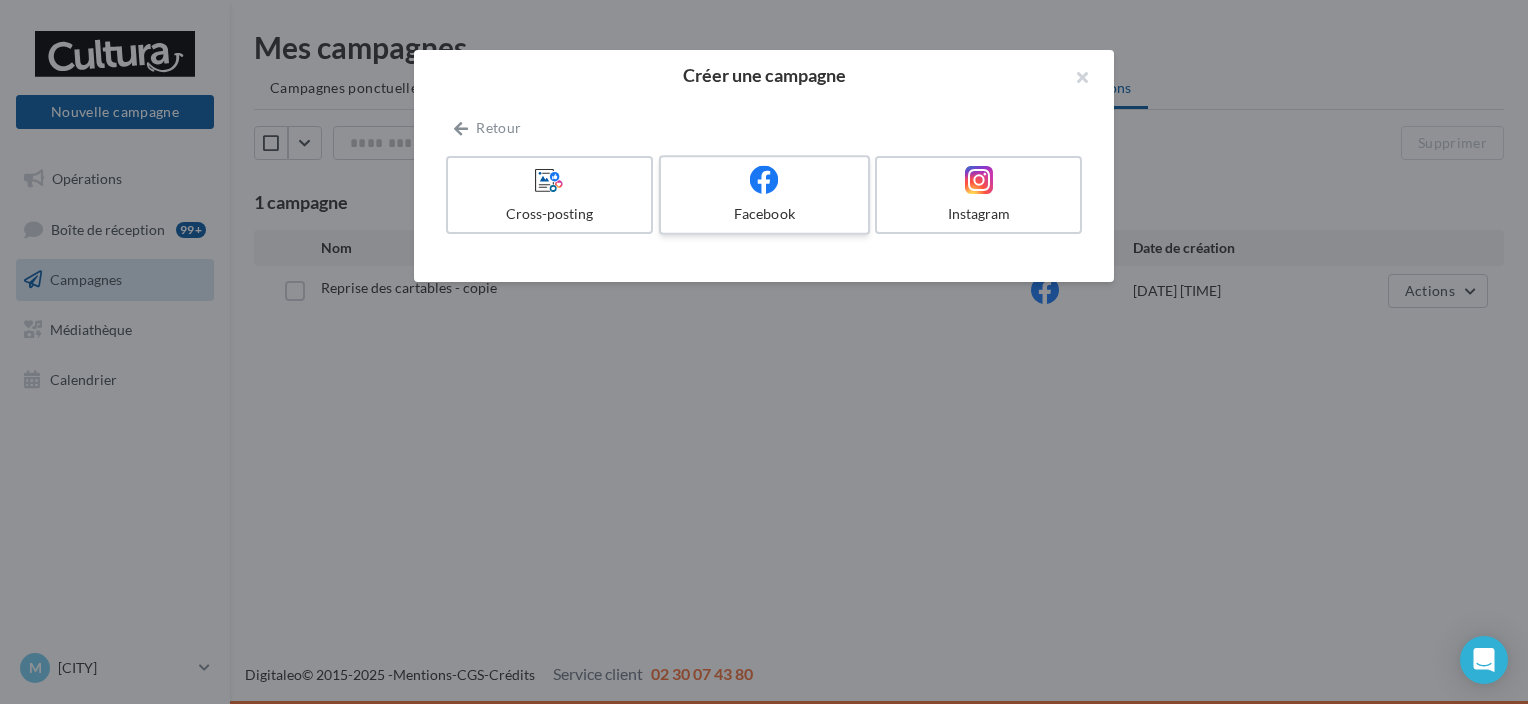 click on "Facebook" at bounding box center [764, 195] 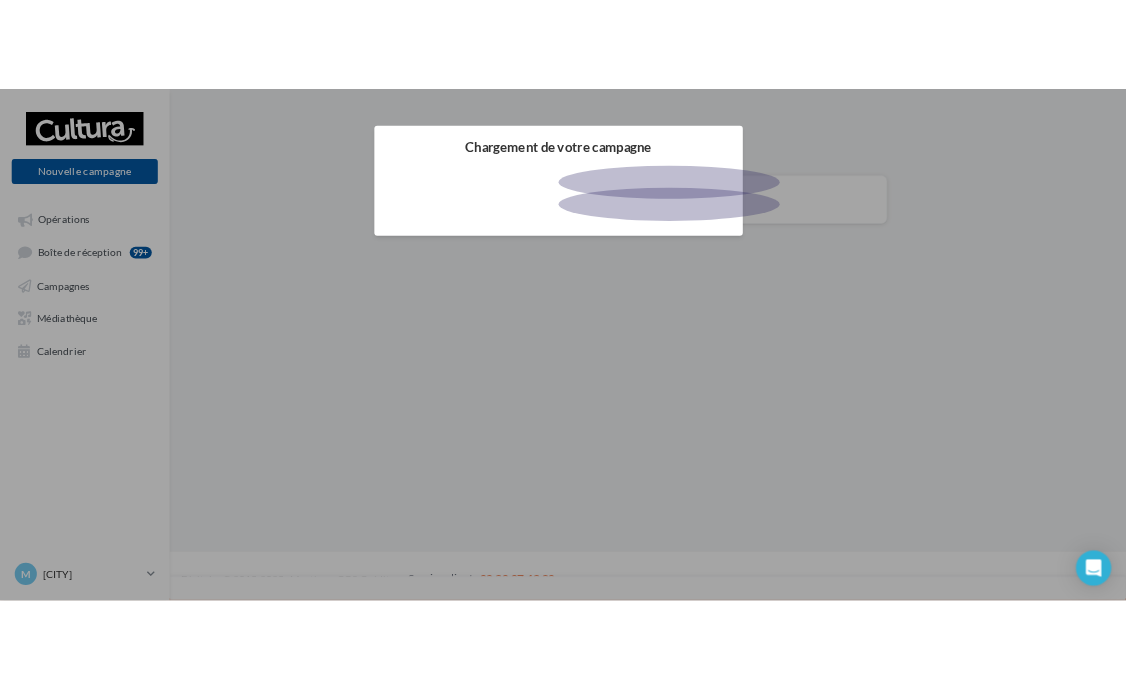 scroll, scrollTop: 0, scrollLeft: 0, axis: both 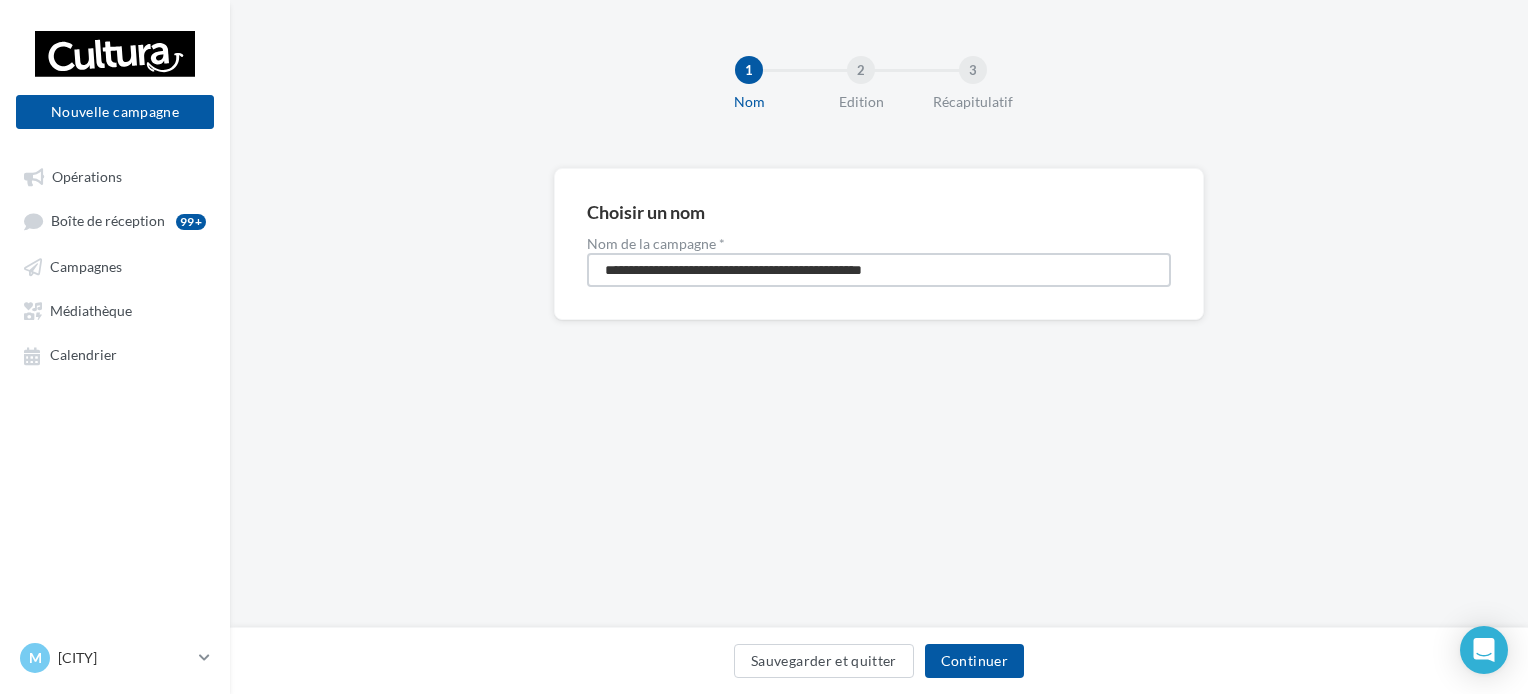 drag, startPoint x: 991, startPoint y: 281, endPoint x: 255, endPoint y: 299, distance: 736.2201 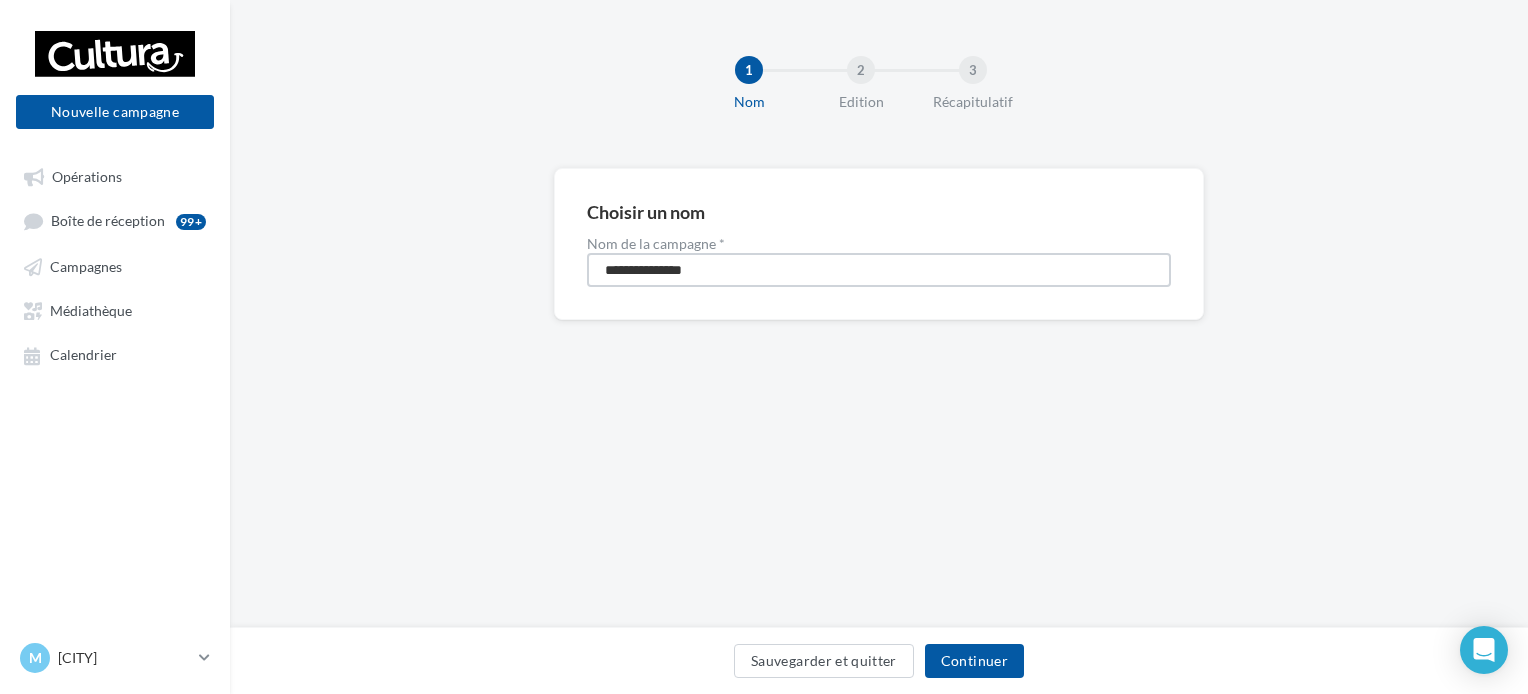 click on "**********" at bounding box center (879, 270) 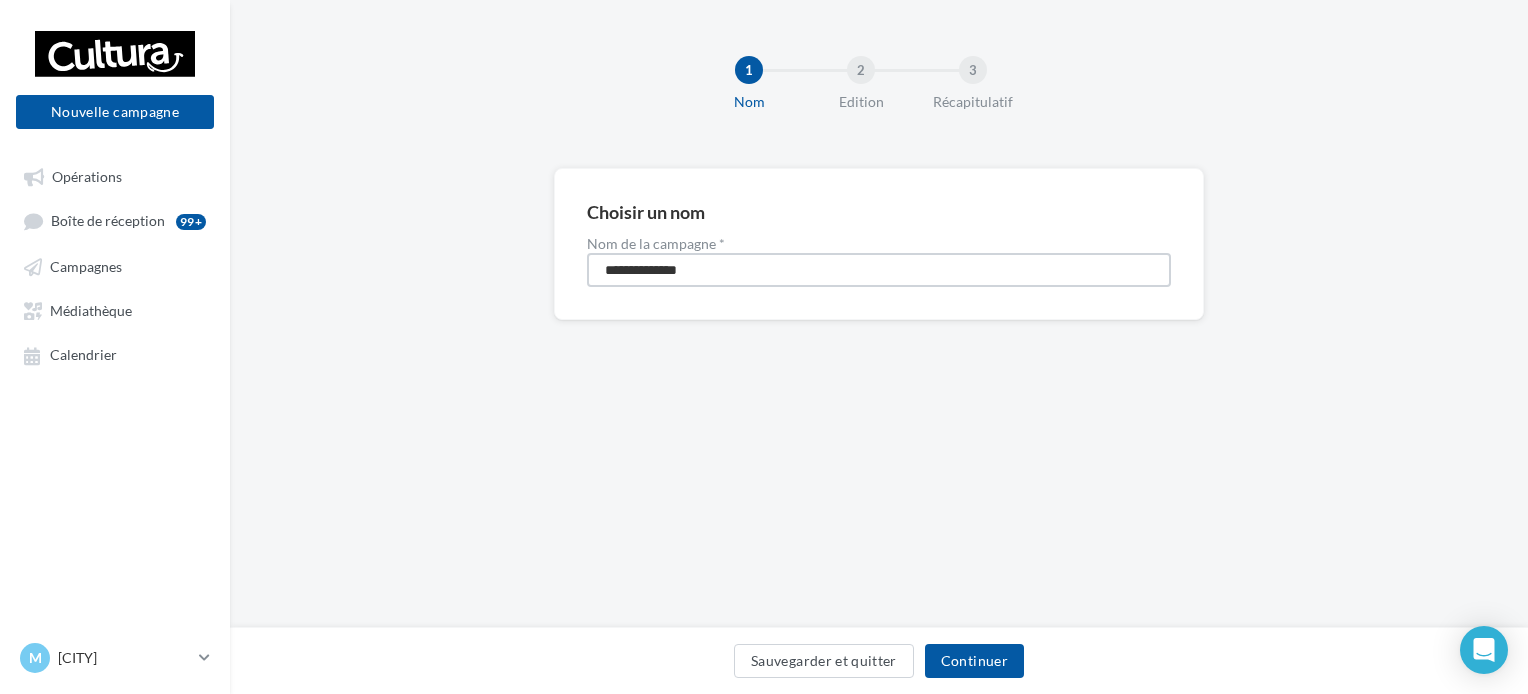 type on "**********" 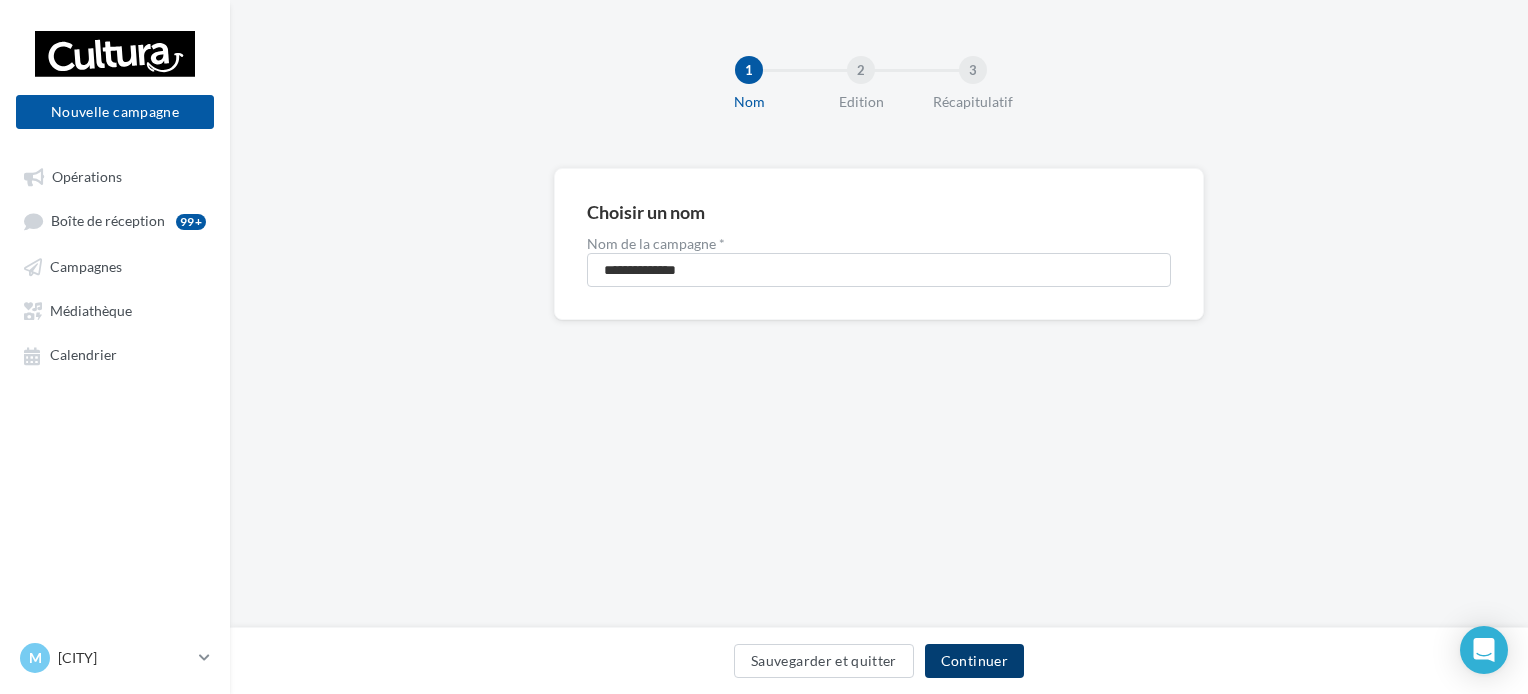 drag, startPoint x: 976, startPoint y: 680, endPoint x: 980, endPoint y: 666, distance: 14.56022 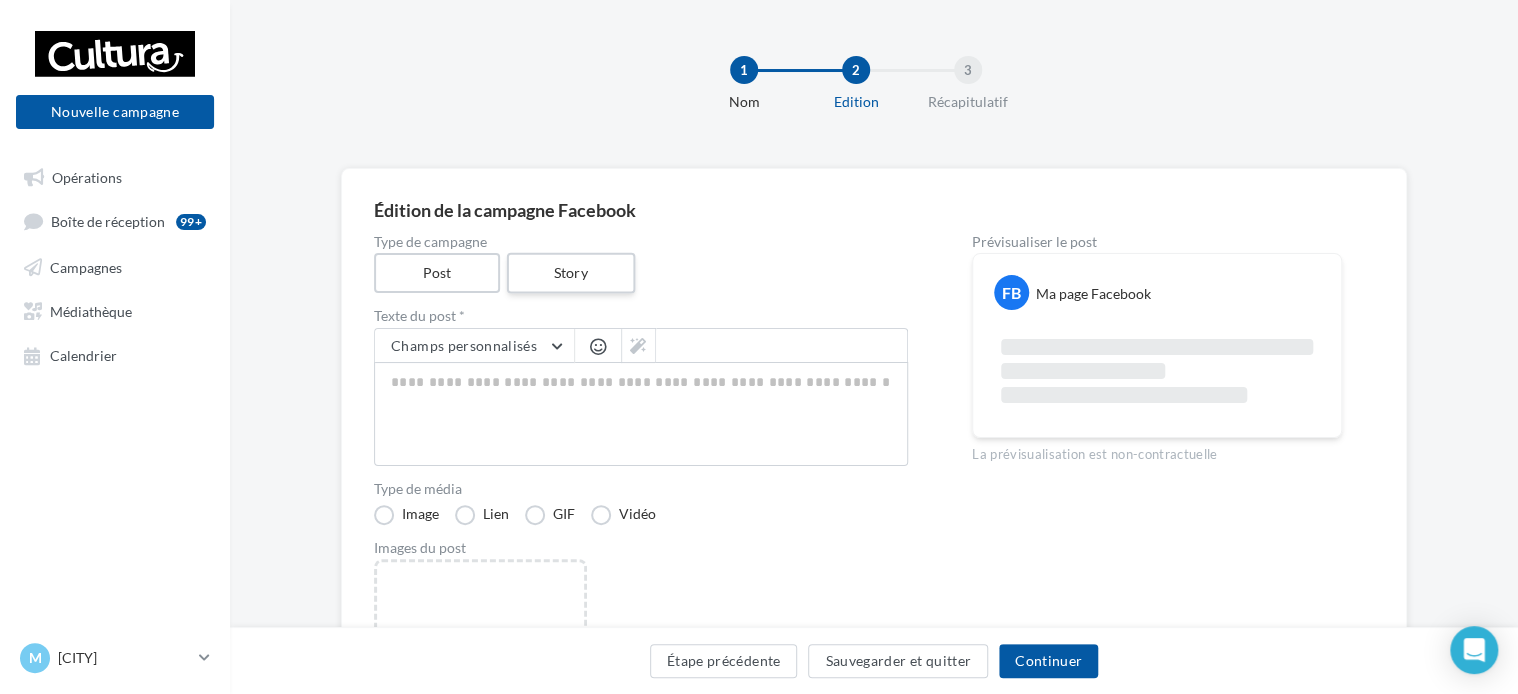click on "Story" at bounding box center [570, 273] 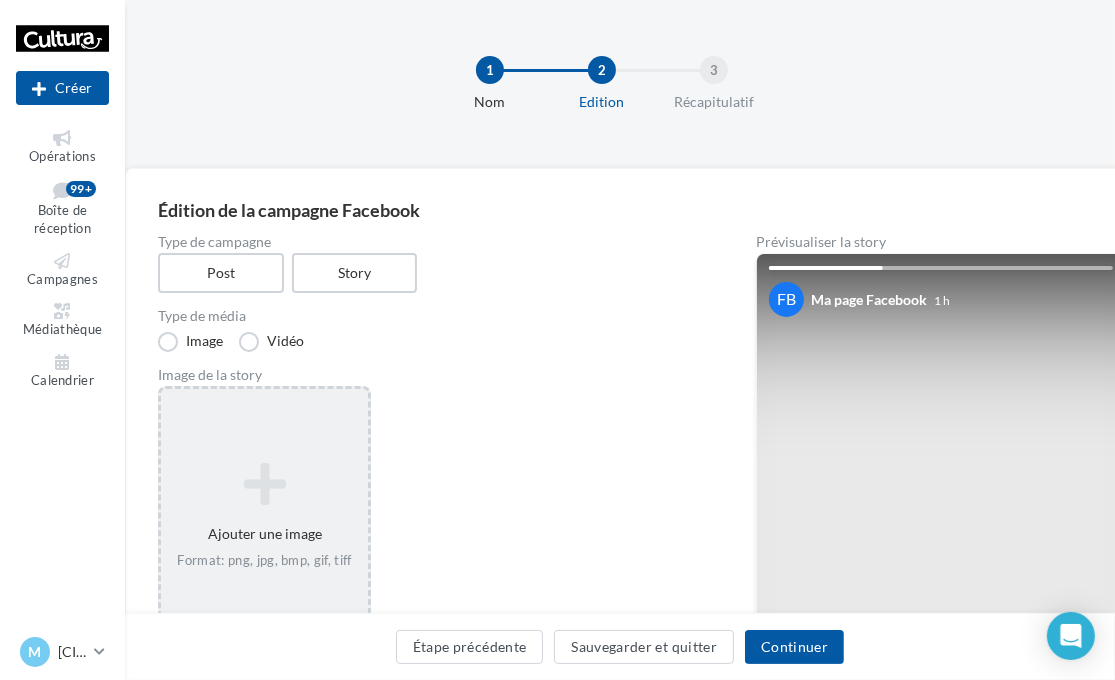 click on "Ajouter une image     Format: png, jpg, bmp, gif, tiff" at bounding box center [264, 516] 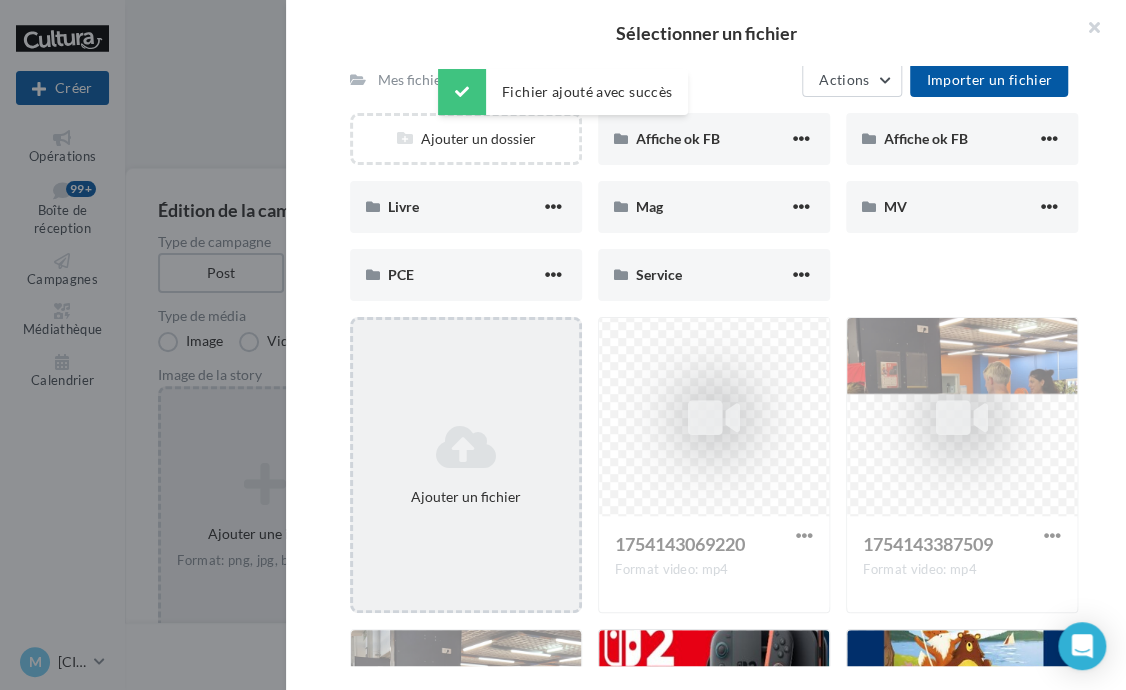 scroll, scrollTop: 179, scrollLeft: 0, axis: vertical 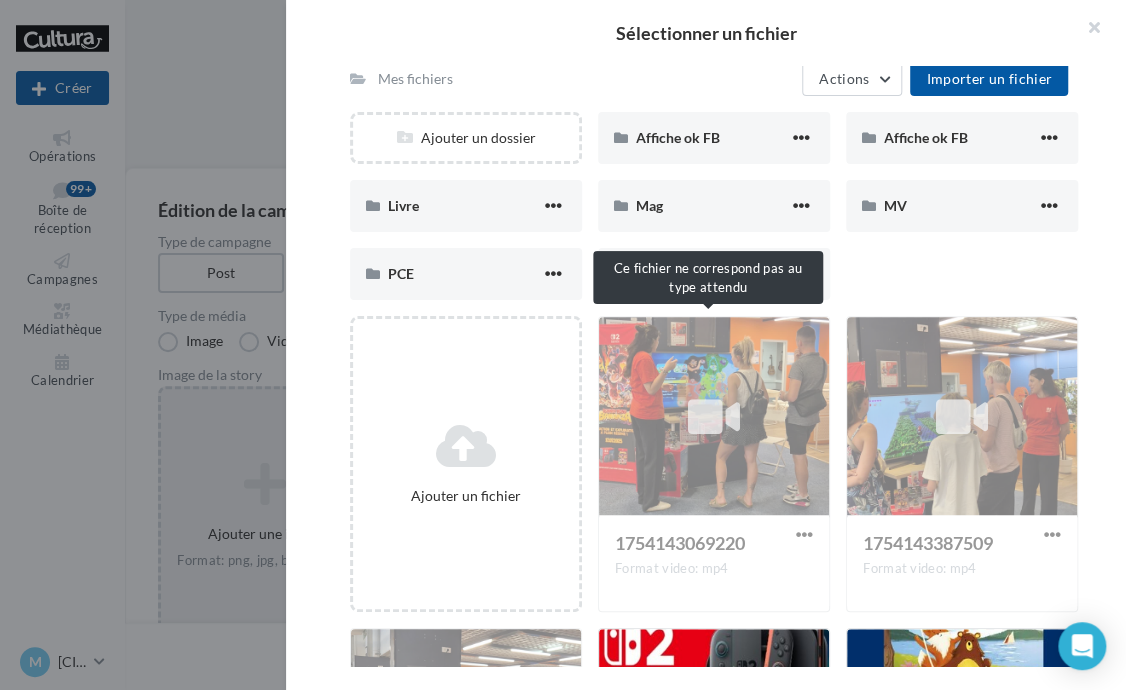 click on "1754143069220  Format video: mp4" at bounding box center [714, 464] 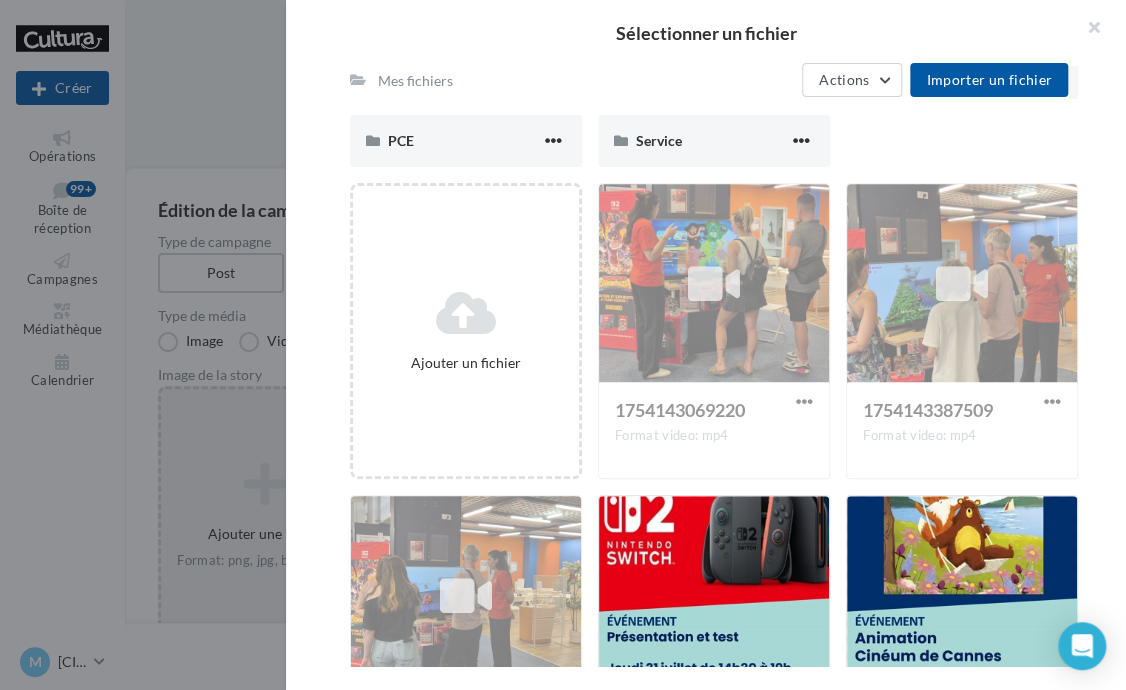 scroll, scrollTop: 343, scrollLeft: 0, axis: vertical 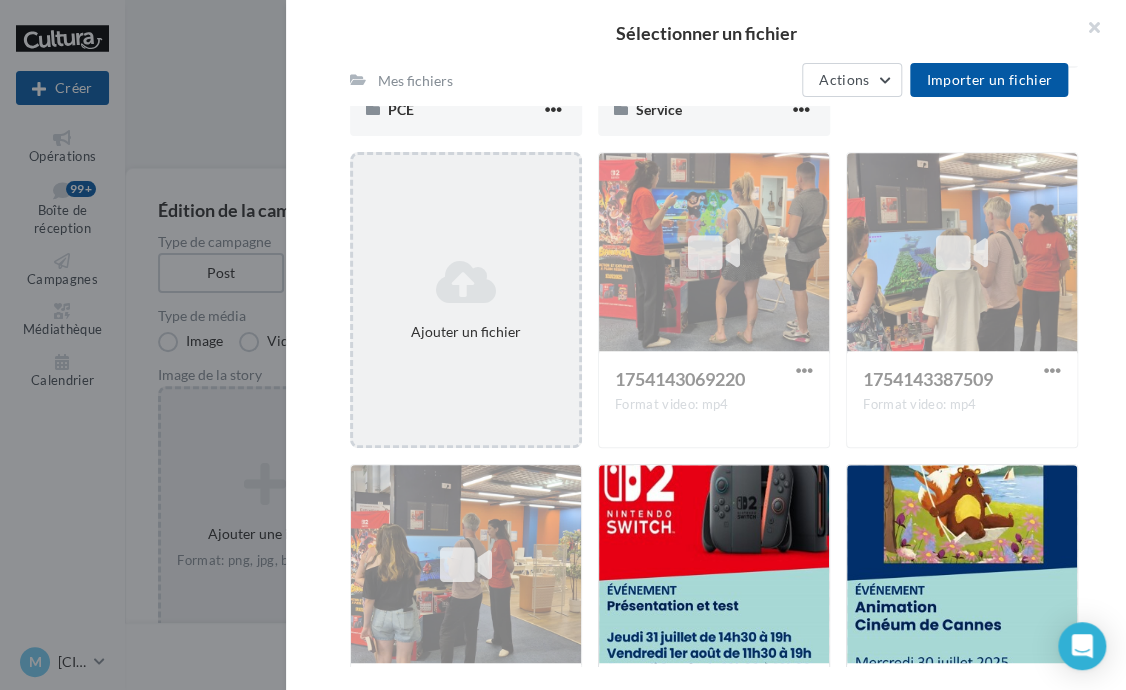 click on "Ajouter un fichier" at bounding box center (466, 300) 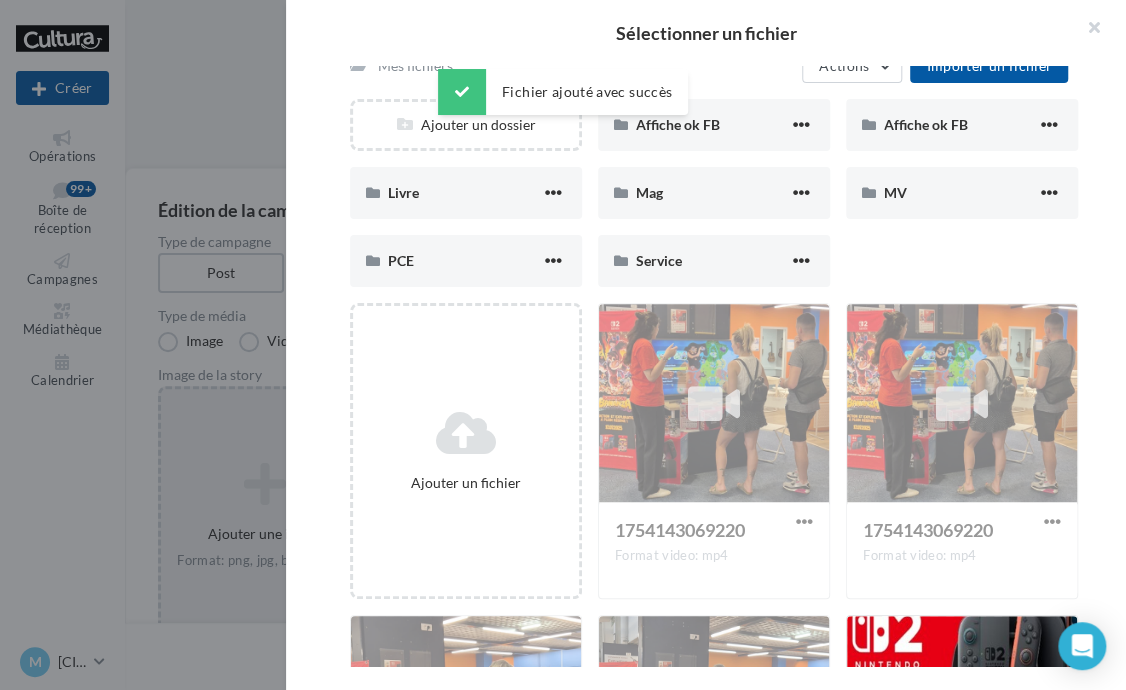 scroll, scrollTop: 0, scrollLeft: 0, axis: both 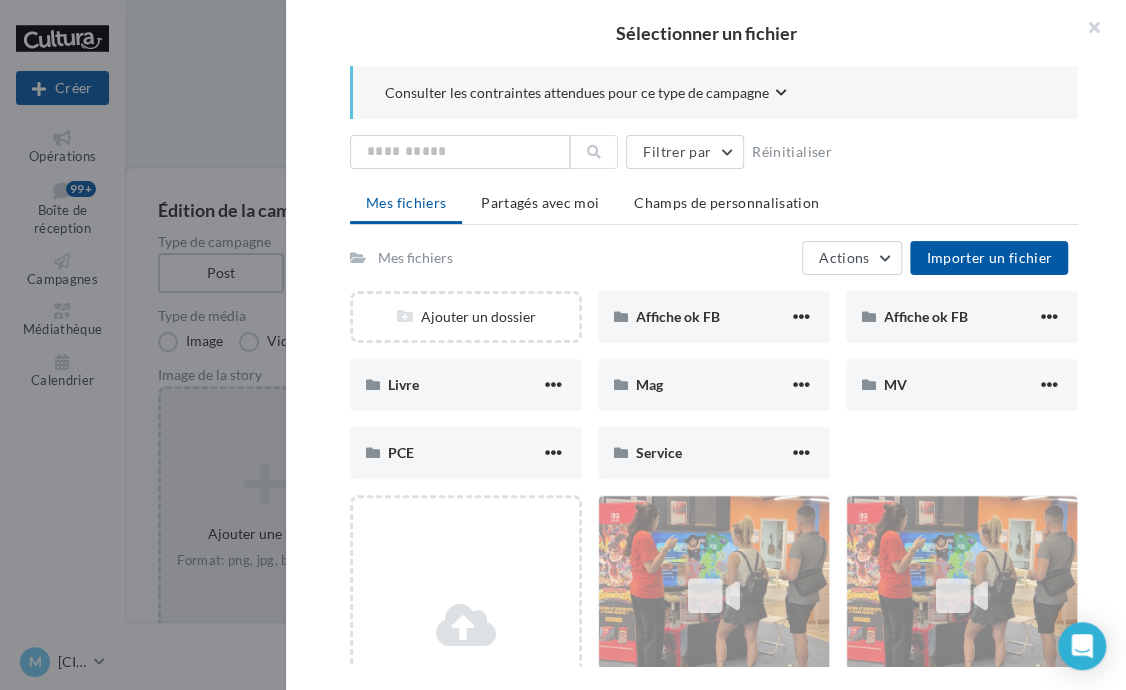 click on "Consulter les contraintes attendues pour ce type de campagne" at bounding box center [577, 93] 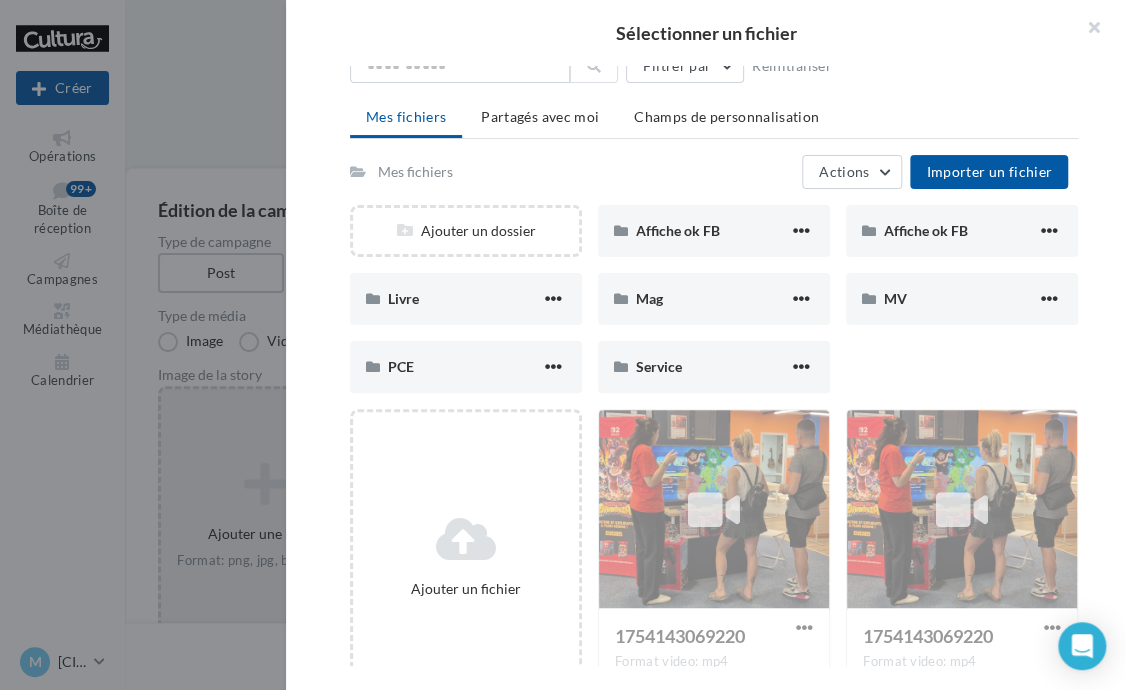 scroll, scrollTop: 120, scrollLeft: 0, axis: vertical 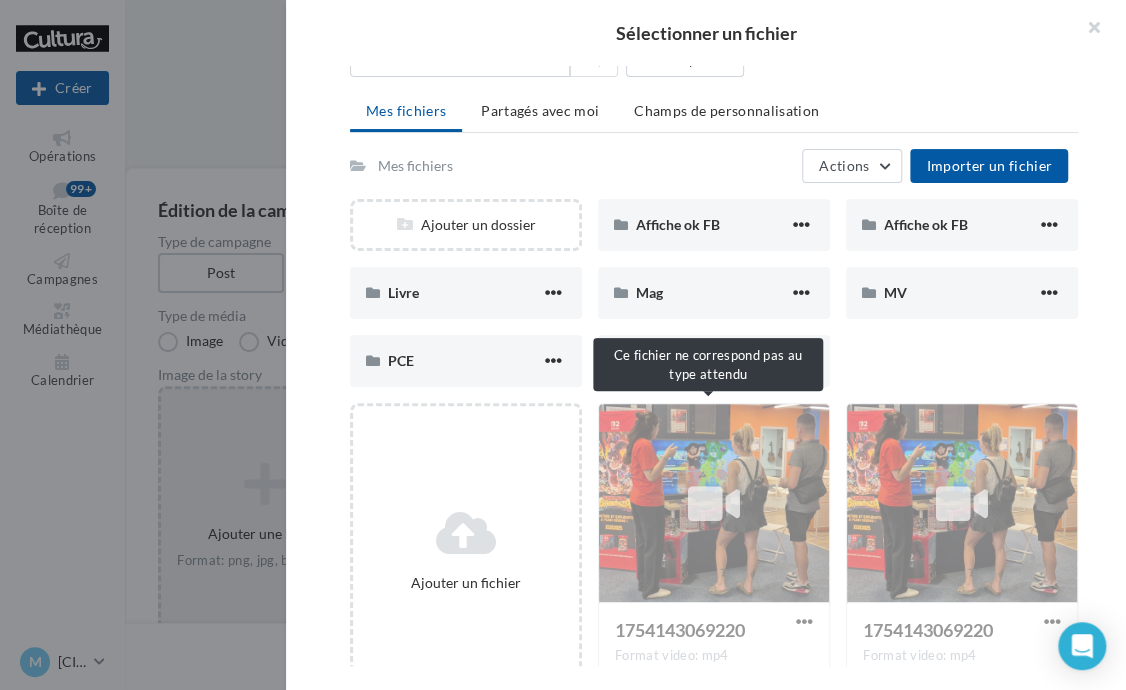 click on "1754143069220  Format video: mp4" at bounding box center (714, 551) 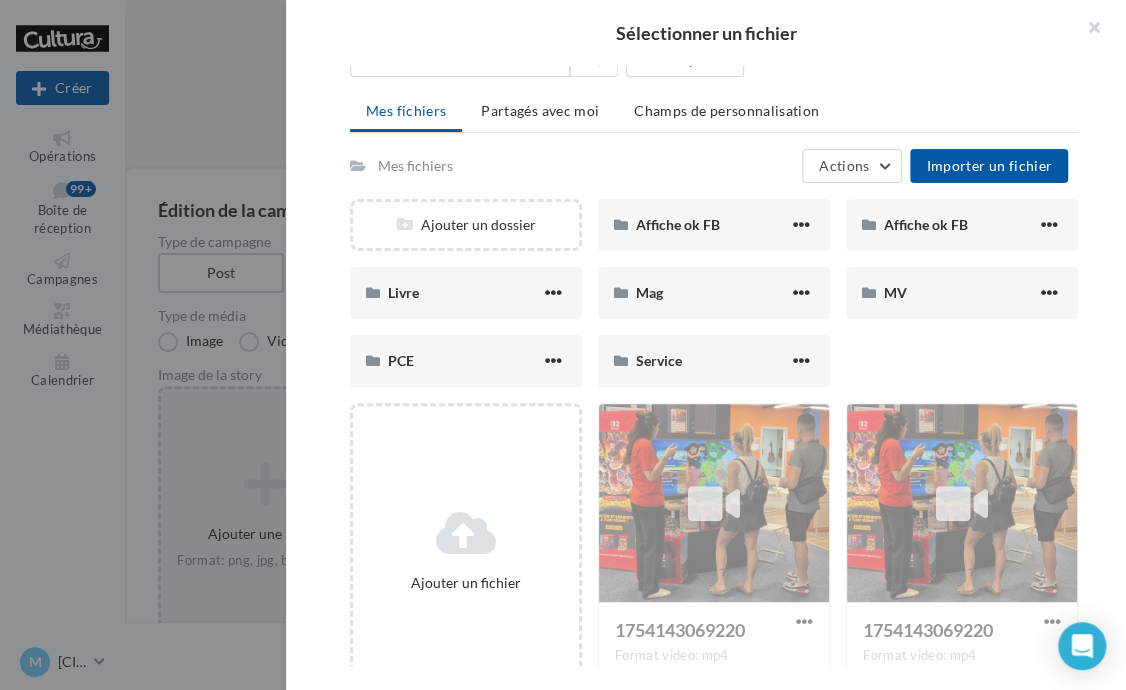 click on "1754143069220  Format video: mp4" at bounding box center [714, 551] 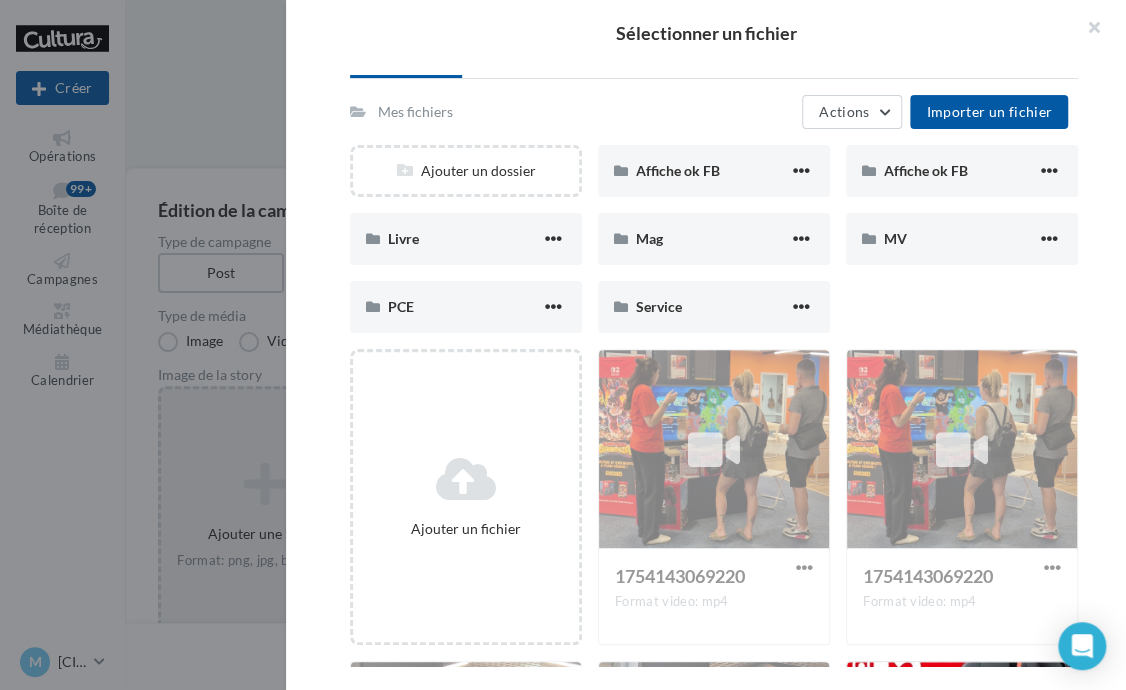 scroll, scrollTop: 187, scrollLeft: 0, axis: vertical 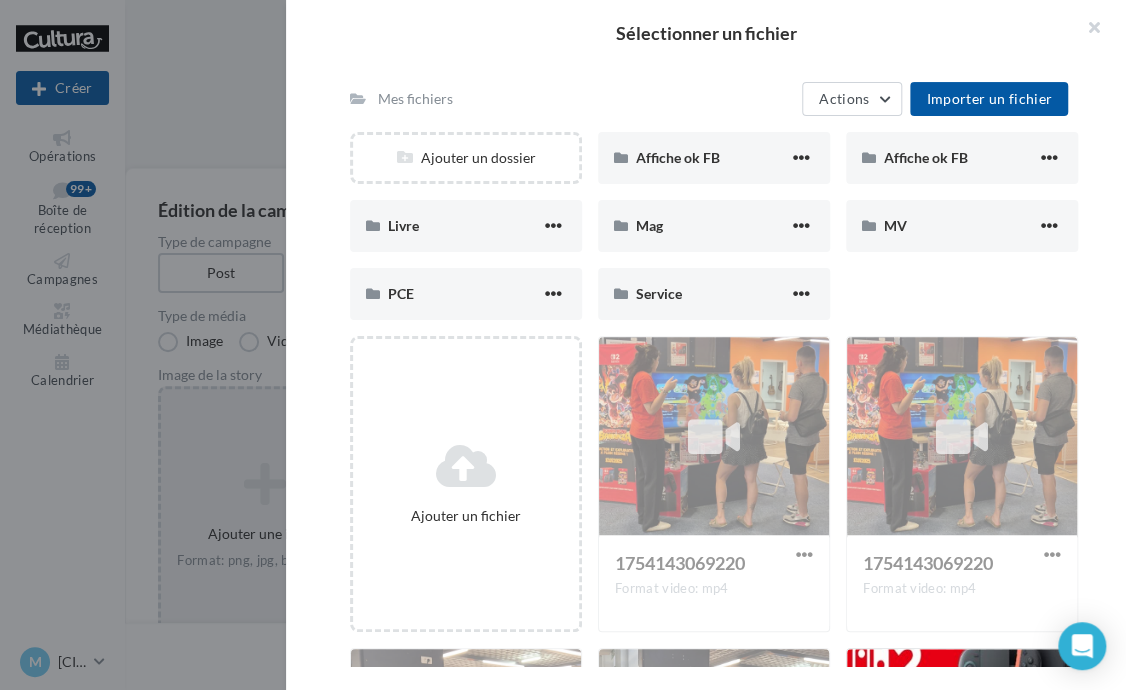 click on "1754143069220  Format video: mp4" at bounding box center (714, 484) 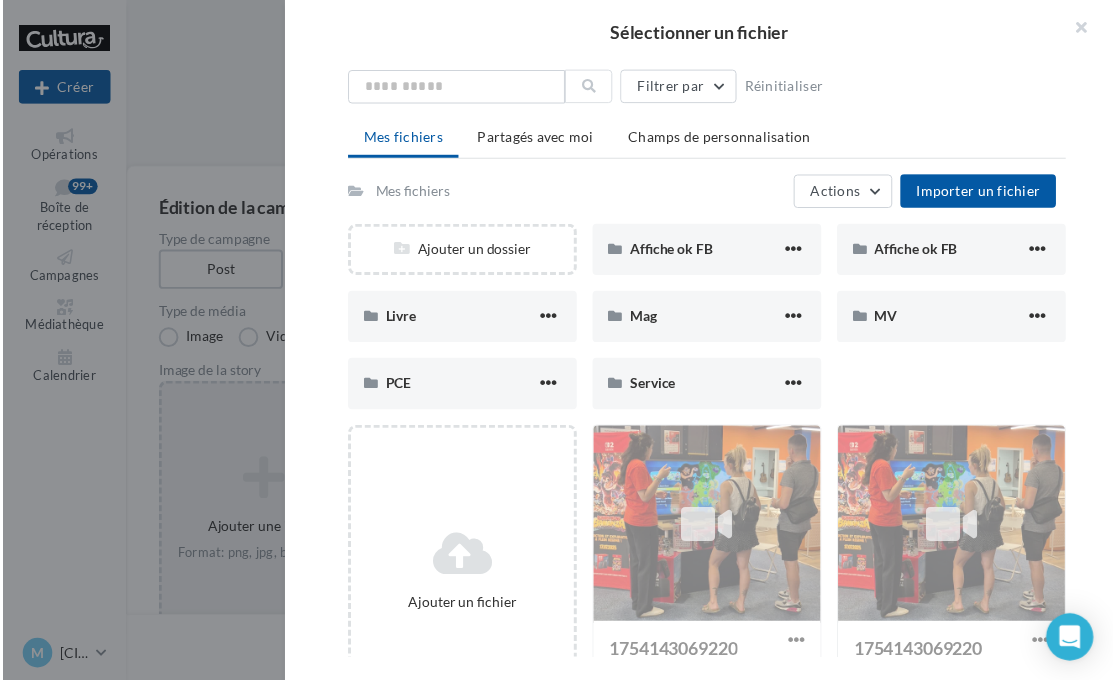 scroll, scrollTop: 88, scrollLeft: 0, axis: vertical 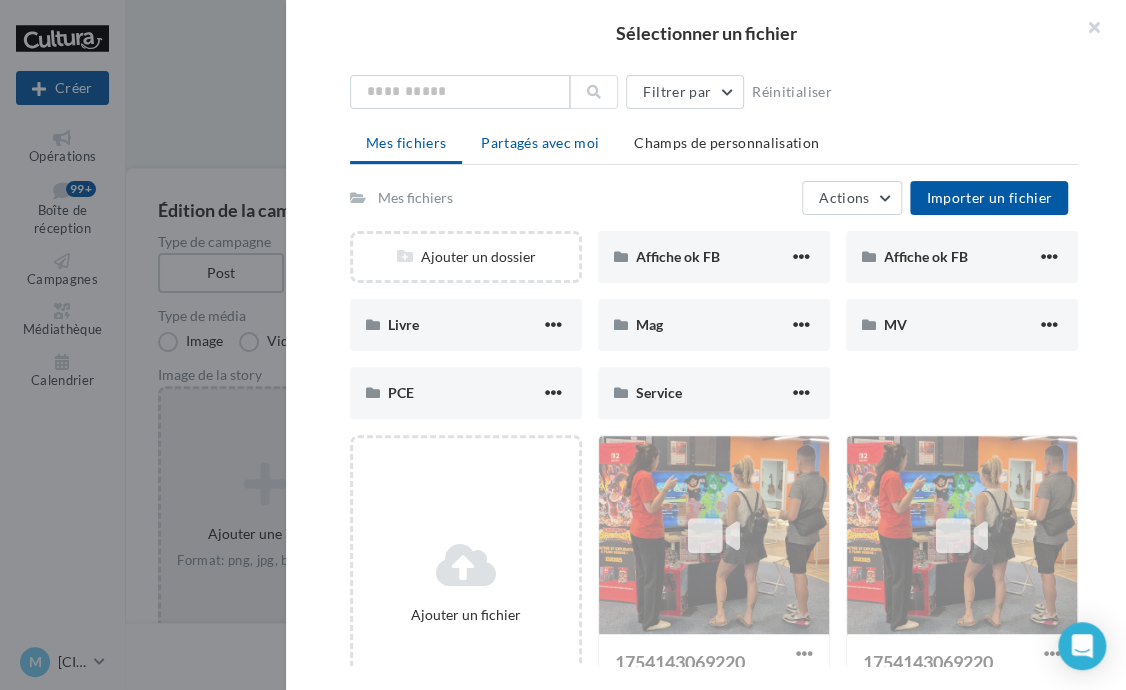 click on "Partagés avec moi" at bounding box center [540, 143] 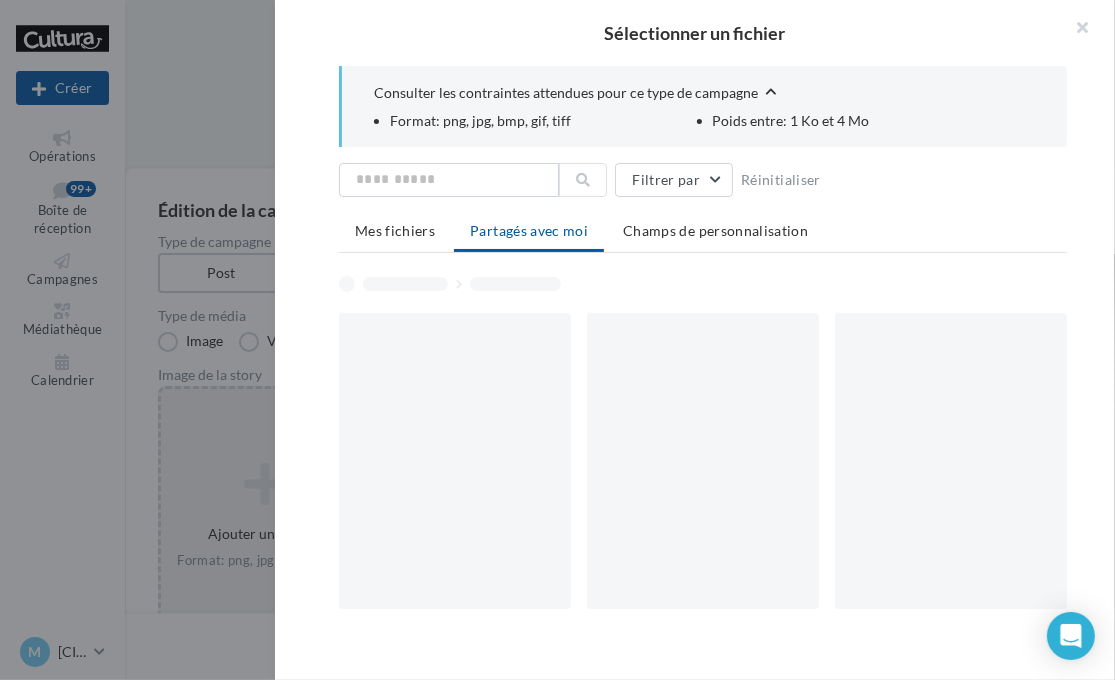 scroll, scrollTop: 0, scrollLeft: 0, axis: both 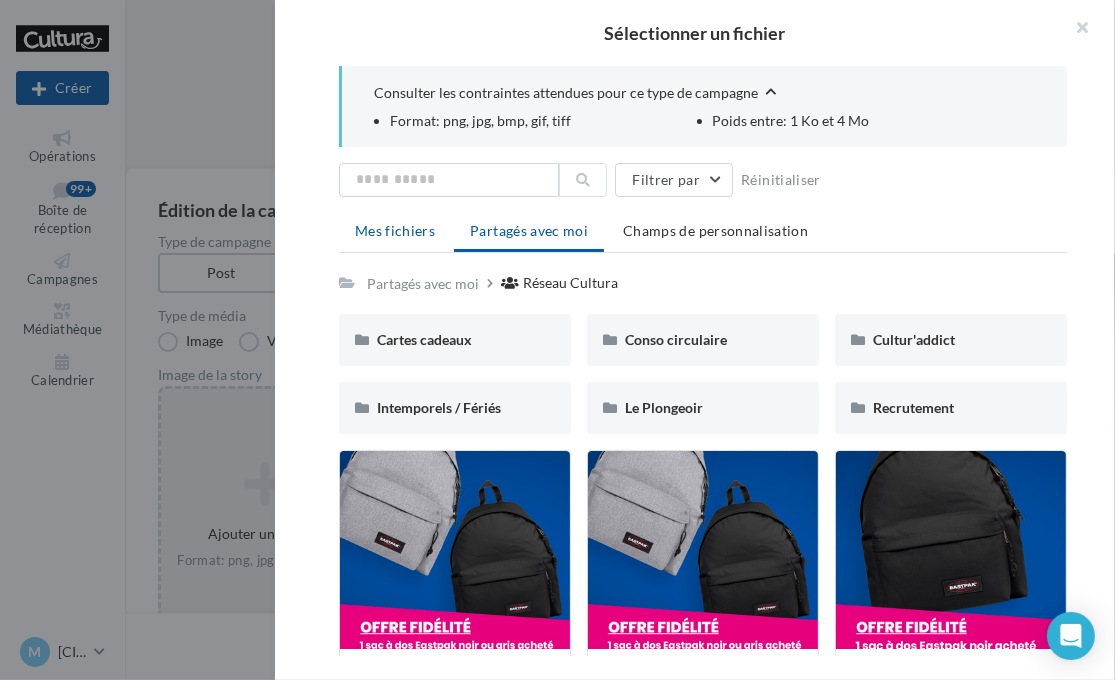 click on "Mes fichiers" at bounding box center [395, 230] 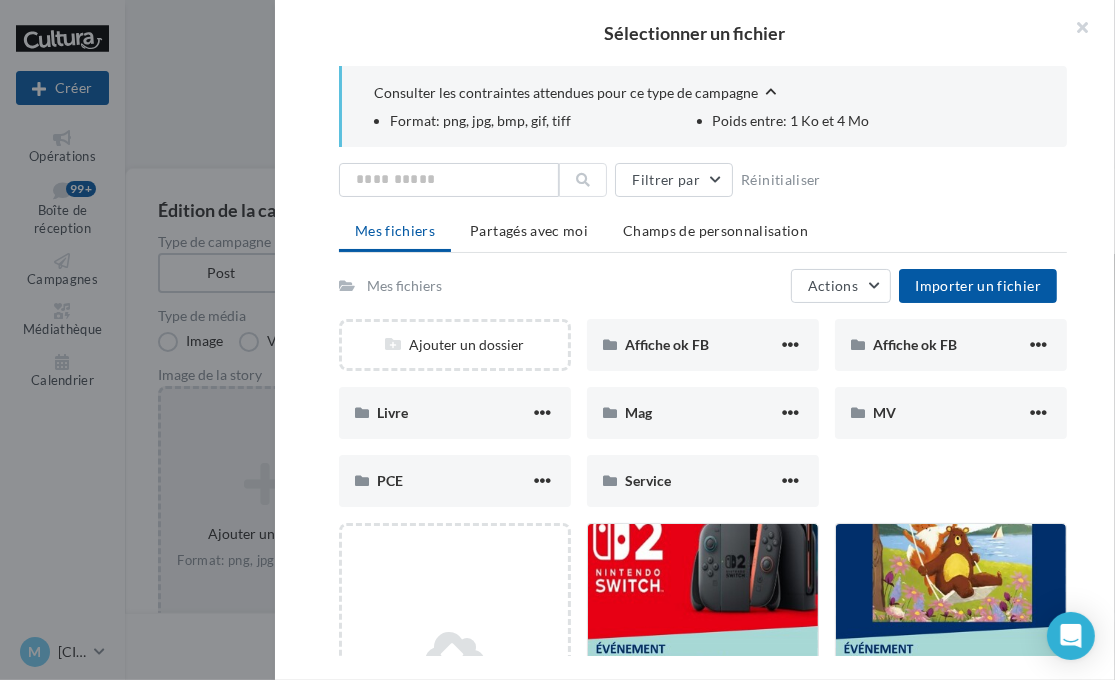click on "Sélectionner un fichier
Consulter les contraintes attendues pour ce type de campagne       Format: png, jpg, bmp, gif, tiff   Poids entre: 1 Ko et 4 Mo               Filtrer par        Réinitialiser
Mes fichiers
Partagés avec moi
Champs de personnalisation
Mes fichiers                 Actions                Importer un fichier     Ajouter un dossier    Affiche ok FB                Affiche ok FB      Affiche ok FB                Affiche ok FB      Livre                Livre      Mag                Mag      MV                MV      PCE                PCE      Service                Service       Ajouter un fichier                  Slide1  Format d'image: jpg                   Slide1                      Slide1  Format d'image: jpg                   Slide1                      1  Format d'image: png                   1                      [NUMBERS]" at bounding box center [264, 389] 